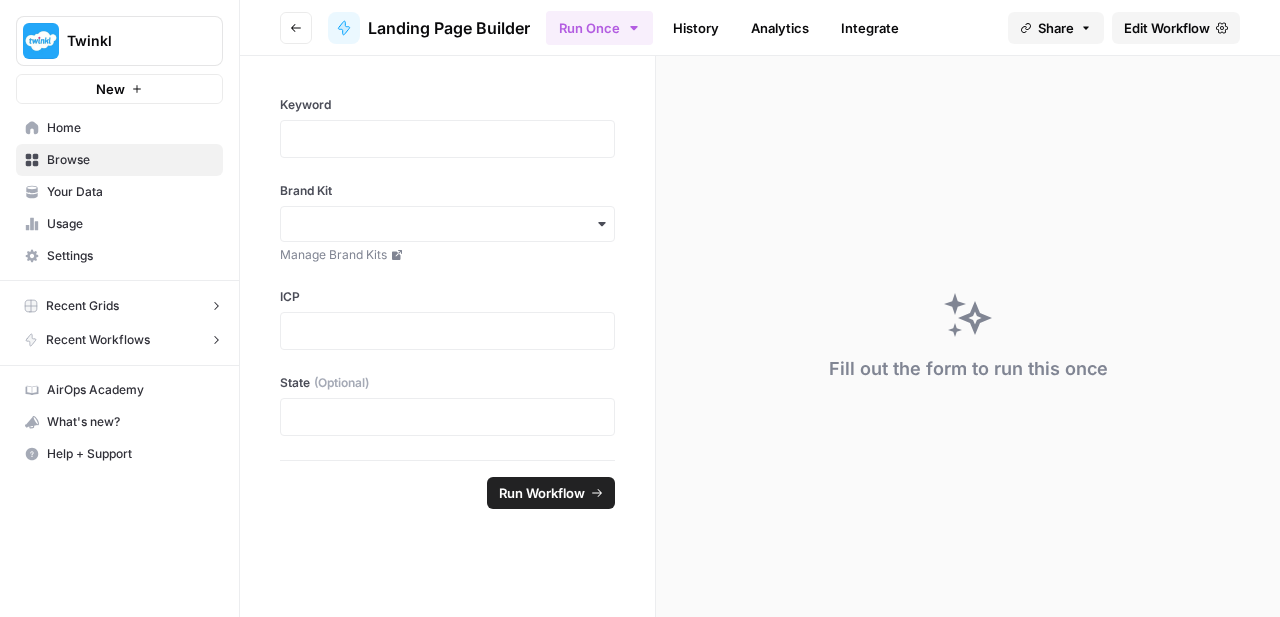 scroll, scrollTop: 0, scrollLeft: 0, axis: both 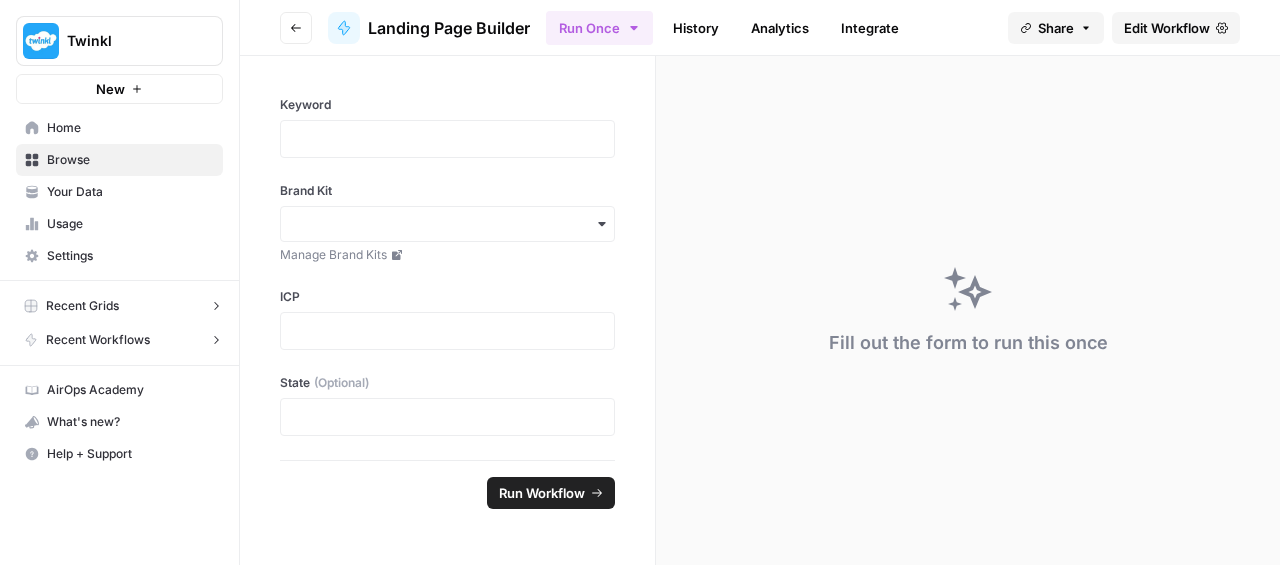 click on "Edit Workflow" at bounding box center (1167, 28) 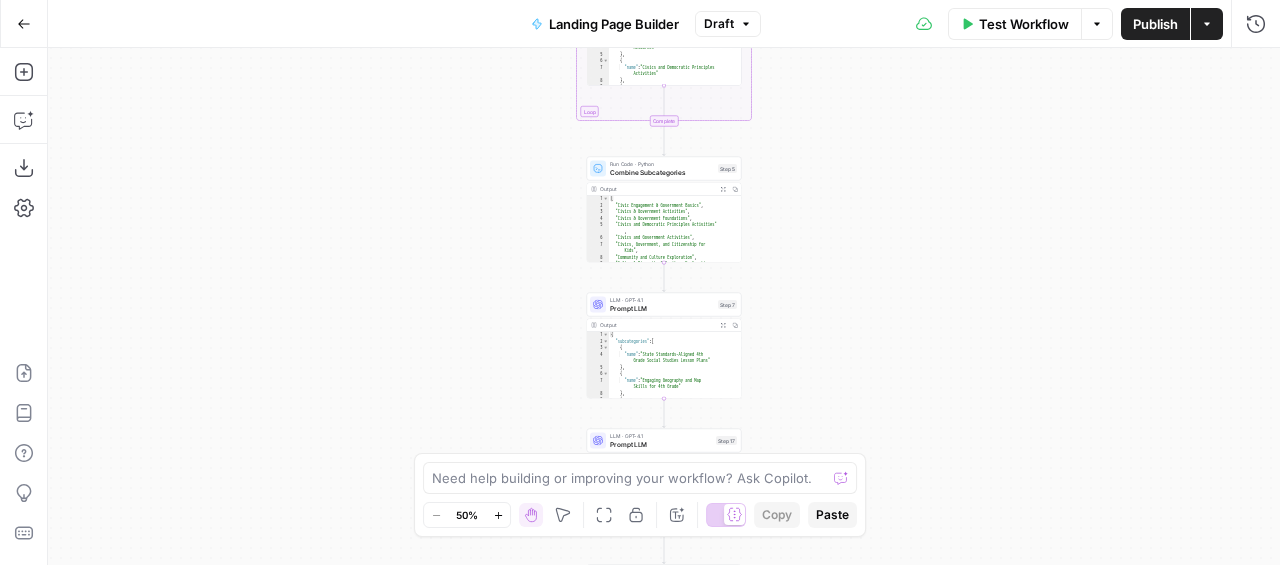 drag, startPoint x: 903, startPoint y: 183, endPoint x: 903, endPoint y: 403, distance: 220 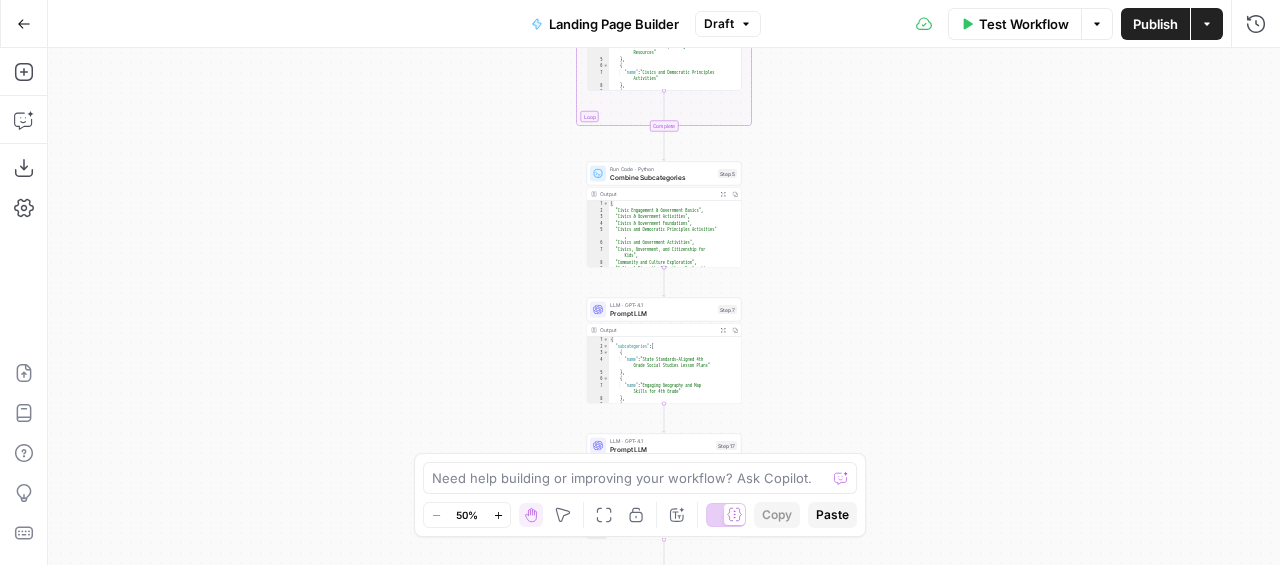 click on "Workflow Set Inputs Inputs LLM · GPT-4.1 Prompt LLM Step 15 Output Expand Output Copy 1 2 {    "customer_profile" :  "# Pre Kindergarden -         Grade 5 Teachers Persona \n\n ## Customer         Overview \n Grades PK-5 teachers (Primary 4        -11 y/o). Focused on foundational         development, reading , math, and classroom         readiness. Looking for fun, engaging, and         culturally relevant resources that align         with educational standards.  \n\n ## Tone of         Voice \n When writing for PK-5 Teachers,         remember to lean more heavily into the         knowledgeable and human attributes to         express quality and connection. \n\n **Be:**         Knowledgeable, Human, Positive,         Supportive \n\n **Tips:** Acknowledge         classroom challenges, highlight quality,         state standards alignment, ease-of-use,         and lesson planning support. \n\n ##         \n \n" at bounding box center [664, 306] 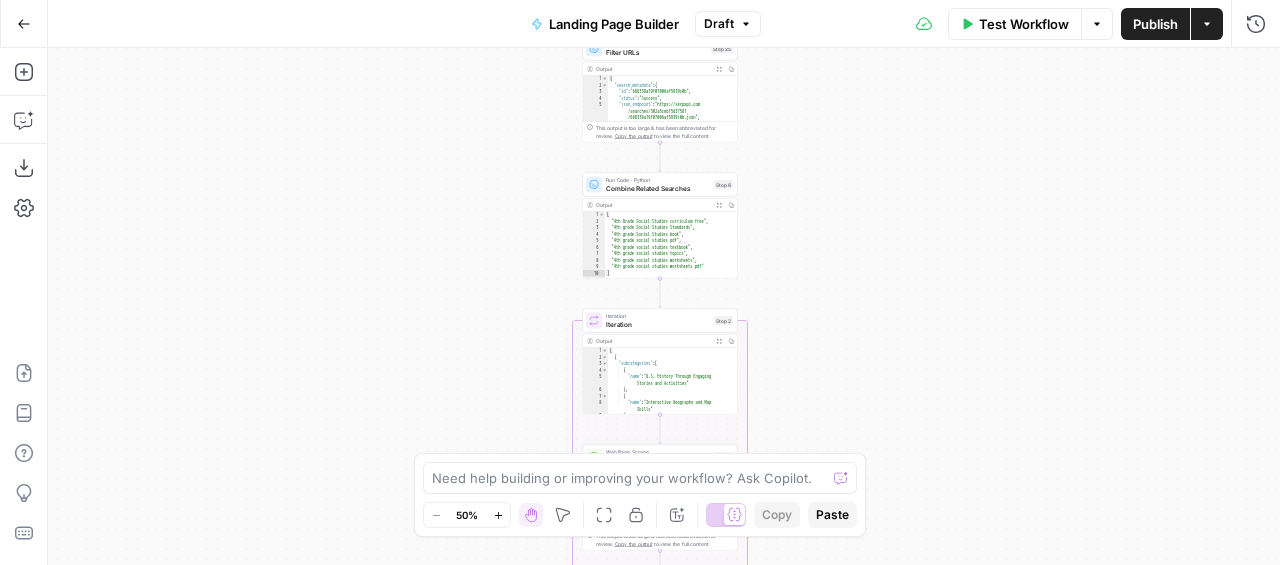 drag, startPoint x: 836, startPoint y: 336, endPoint x: 821, endPoint y: 344, distance: 17 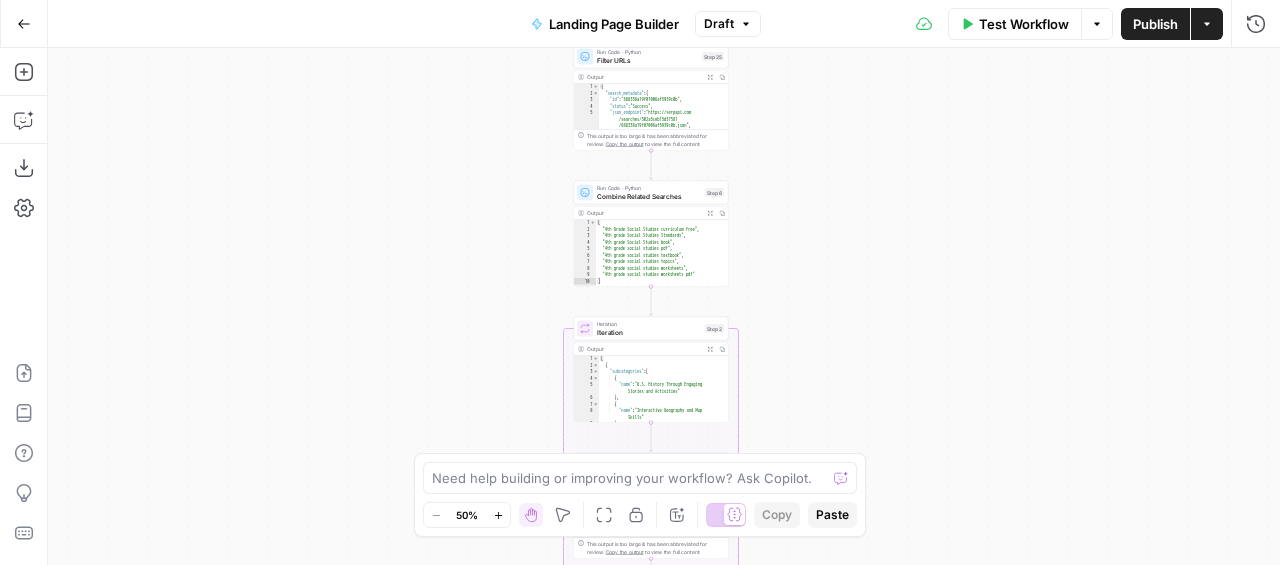 click on "literacy and foundational learning, with a focus
Twinkl New Home Browse Your Data Usage Settings Recent Grids H1 Test PPC Landing Pages Competitor Analysis Recent Workflows H1's test Landing Page Builder - Alt 1 Resource Descriptions AirOps Academy What's new? Help + Support Go Back Landing Page Builder Draft Test Workflow Options Publish Actions Run History Add Steps Copilot Download as JSON Settings Import JSON AirOps Academy Help Give Feedback Shortcuts Workflow Set Inputs Inputs LLM · GPT-4.1 Prompt LLM Step 15 Output Expand Output Copy 1 2 {
"customer_profile" :  "# Pre Kindergarden -       Grade 5 Teachers Persona
## Customer       Overview
Grades PK-5 teachers (Primary 4        -11 y/o). Focused on foundational       development, reading , math, and classroom       readiness. Looking for fun, engaging, and       culturally relevant resources that align       with educational standards.
## Tone of       Voice
When writing for PK-5 Teachers,
"}" at bounding box center [640, 282] 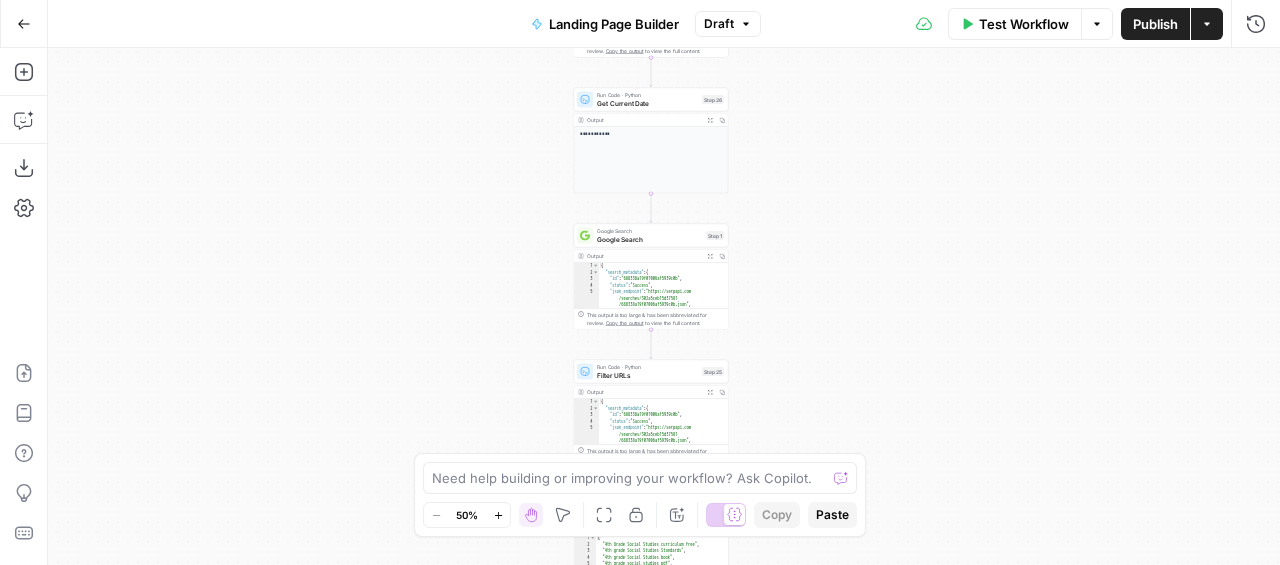 click on "Workflow Set Inputs Inputs LLM · GPT-4.1 Prompt LLM Step 15 Output Expand Output Copy 1 2 {    "customer_profile" :  "# Pre Kindergarden -         Grade 5 Teachers Persona \n\n ## Customer         Overview \n Grades PK-5 teachers (Primary 4        -11 y/o). Focused on foundational         development, reading , math, and classroom         readiness. Looking for fun, engaging, and         culturally relevant resources that align         with educational standards.  \n\n ## Tone of         Voice \n When writing for PK-5 Teachers,         remember to lean more heavily into the         knowledgeable and human attributes to         express quality and connection. \n\n **Be:**         Knowledgeable, Human, Positive,         Supportive \n\n **Tips:** Acknowledge         classroom challenges, highlight quality,         state standards alignment, ease-of-use,         and lesson planning support. \n\n ##         \n \n" at bounding box center (664, 306) 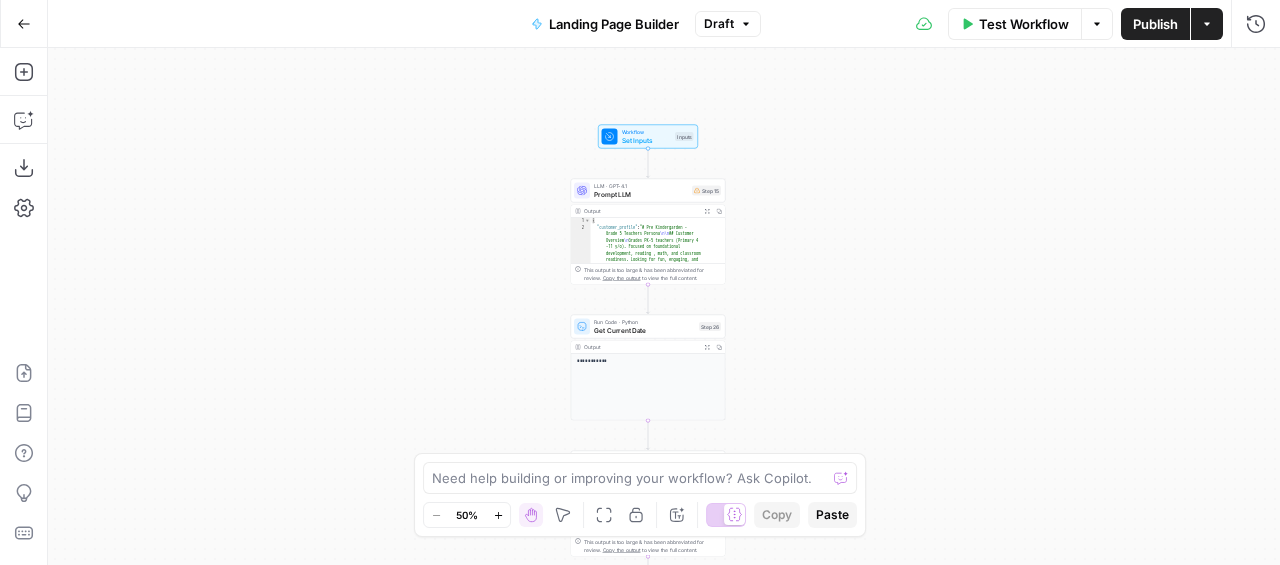click on "Workflow Set Inputs Inputs LLM · GPT-4.1 Prompt LLM Step 15 Output Expand Output Copy 1 2 {    "customer_profile" :  "# Pre Kindergarden -         Grade 5 Teachers Persona \n\n ## Customer         Overview \n Grades PK-5 teachers (Primary 4        -11 y/o). Focused on foundational         development, reading , math, and classroom         readiness. Looking for fun, engaging, and         culturally relevant resources that align         with educational standards.  \n\n ## Tone of         Voice \n When writing for PK-5 Teachers,         remember to lean more heavily into the         knowledgeable and human attributes to         express quality and connection. \n\n **Be:**         Knowledgeable, Human, Positive,         Supportive \n\n **Tips:** Acknowledge         classroom challenges, highlight quality,         state standards alignment, ease-of-use,         and lesson planning support. \n\n ##         \n \n" at bounding box center (664, 306) 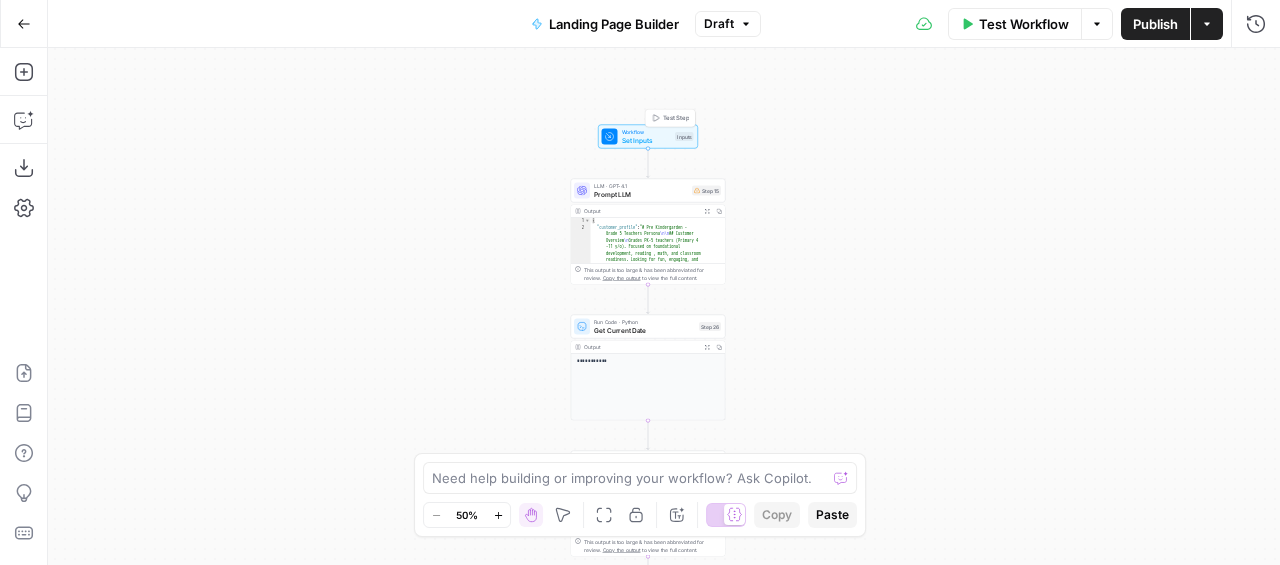 click on "Workflow" at bounding box center [647, 132] 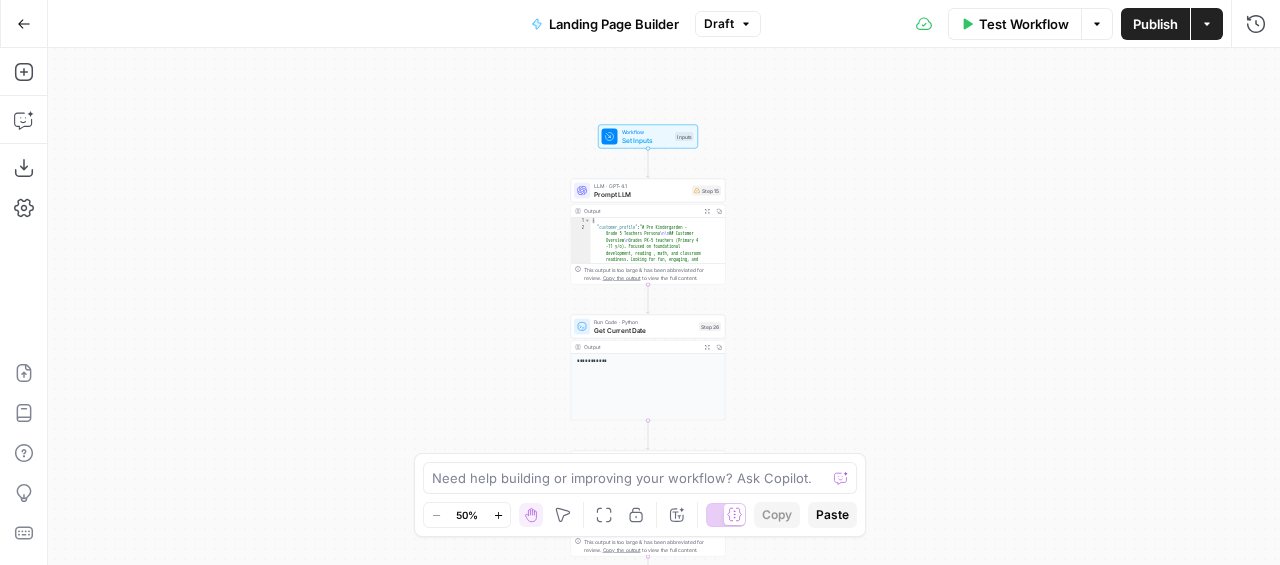 click on "Workflow" at bounding box center (647, 132) 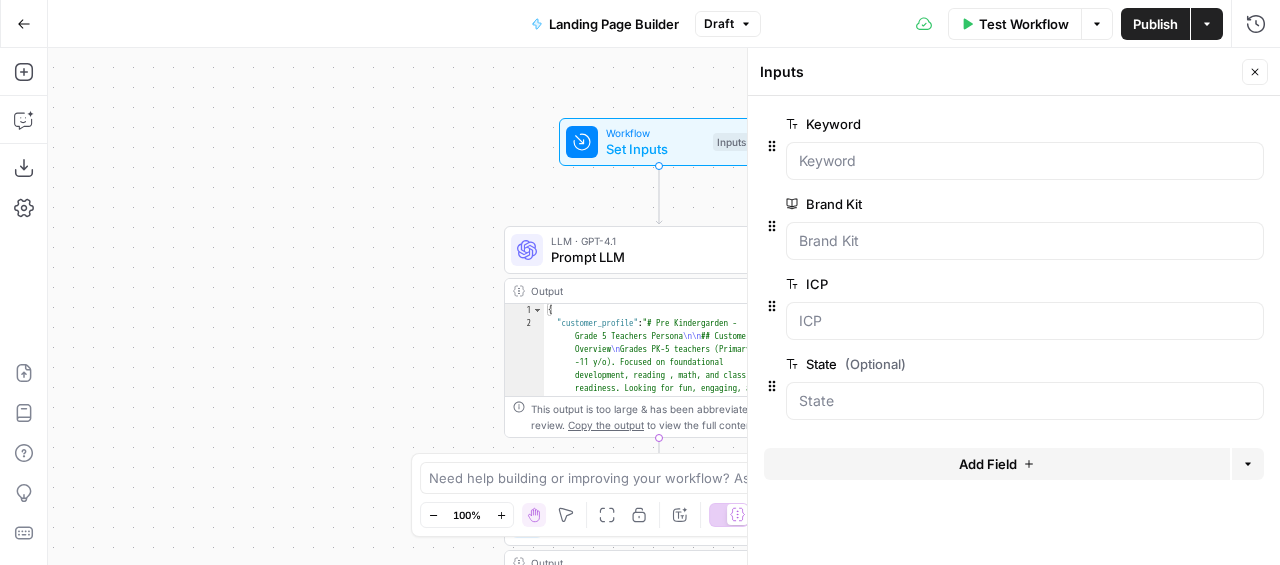 click on "Close" at bounding box center [1255, 72] 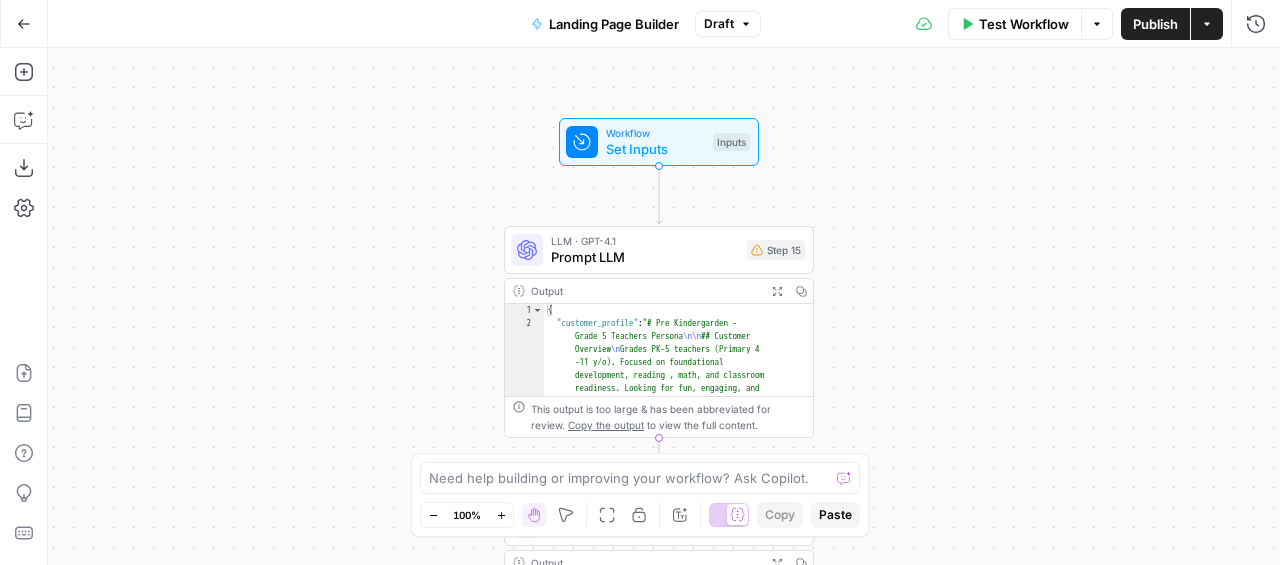 drag, startPoint x: 953, startPoint y: 393, endPoint x: 957, endPoint y: 177, distance: 216.03703 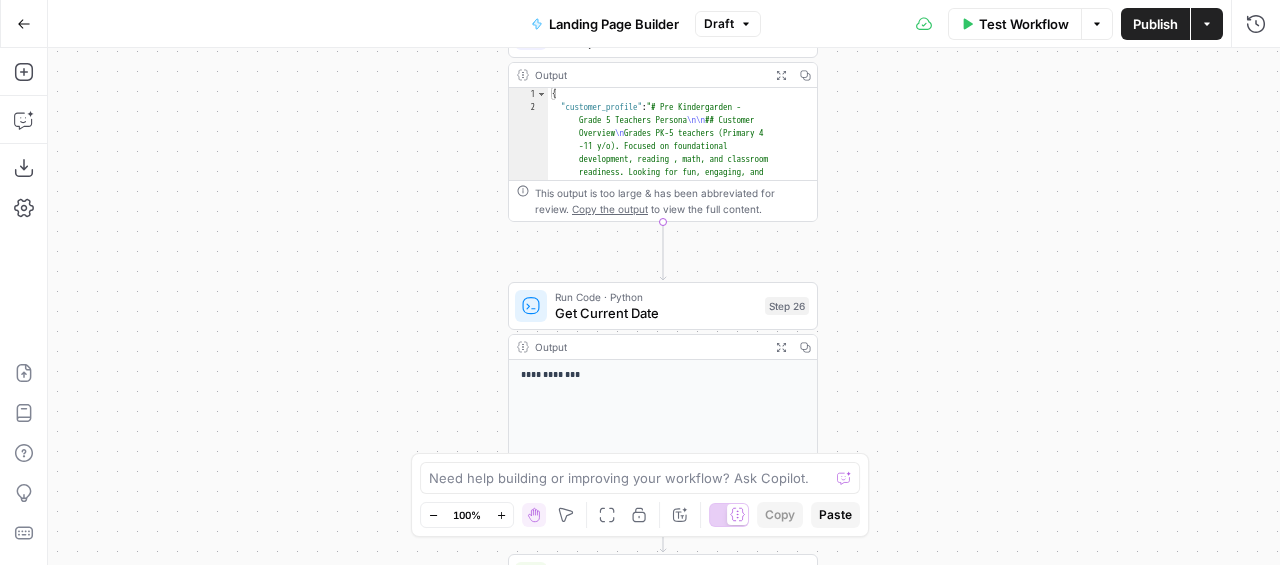 drag, startPoint x: 940, startPoint y: 372, endPoint x: 919, endPoint y: 98, distance: 274.80356 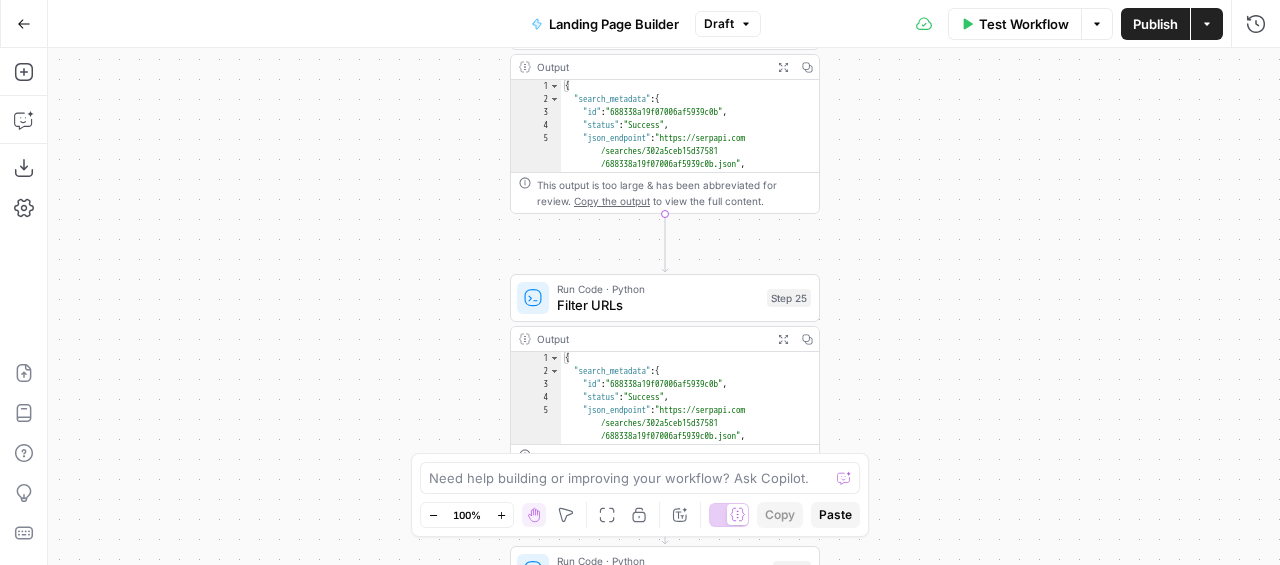 click on "Workflow Set Inputs Inputs LLM · GPT-4.1 Prompt LLM Step 15 Output Expand Output Copy 1 2 {    "customer_profile" :  "# Pre Kindergarden -         Grade 5 Teachers Persona \n\n ## Customer         Overview \n Grades PK-5 teachers (Primary 4        -11 y/o). Focused on foundational         development, reading , math, and classroom         readiness. Looking for fun, engaging, and         culturally relevant resources that align         with educational standards.  \n\n ## Tone of         Voice \n When writing for PK-5 Teachers,         remember to lean more heavily into the         knowledgeable and human attributes to         express quality and connection. \n\n **Be:**         Knowledgeable, Human, Positive,         Supportive \n\n **Tips:** Acknowledge         classroom challenges, highlight quality,         state standards alignment, ease-of-use,         and lesson planning support. \n\n ##         \n \n" at bounding box center (664, 306) 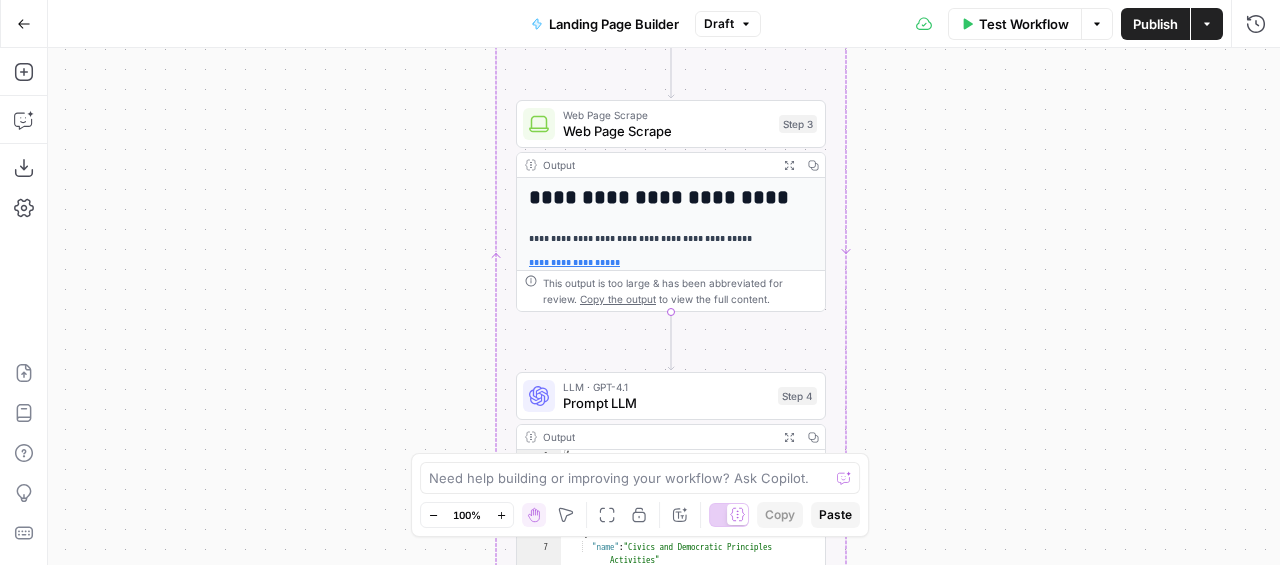 click on "Workflow Set Inputs Inputs LLM · GPT-4.1 Prompt LLM Step 15 Output Expand Output Copy 1 2 {    "customer_profile" :  "# Pre Kindergarden -         Grade 5 Teachers Persona \n\n ## Customer         Overview \n Grades PK-5 teachers (Primary 4        -11 y/o). Focused on foundational         development, reading , math, and classroom         readiness. Looking for fun, engaging, and         culturally relevant resources that align         with educational standards.  \n\n ## Tone of         Voice \n When writing for PK-5 Teachers,         remember to lean more heavily into the         knowledgeable and human attributes to         express quality and connection. \n\n **Be:**         Knowledgeable, Human, Positive,         Supportive \n\n **Tips:** Acknowledge         classroom challenges, highlight quality,         state standards alignment, ease-of-use,         and lesson planning support. \n\n ##         \n \n" at bounding box center [664, 306] 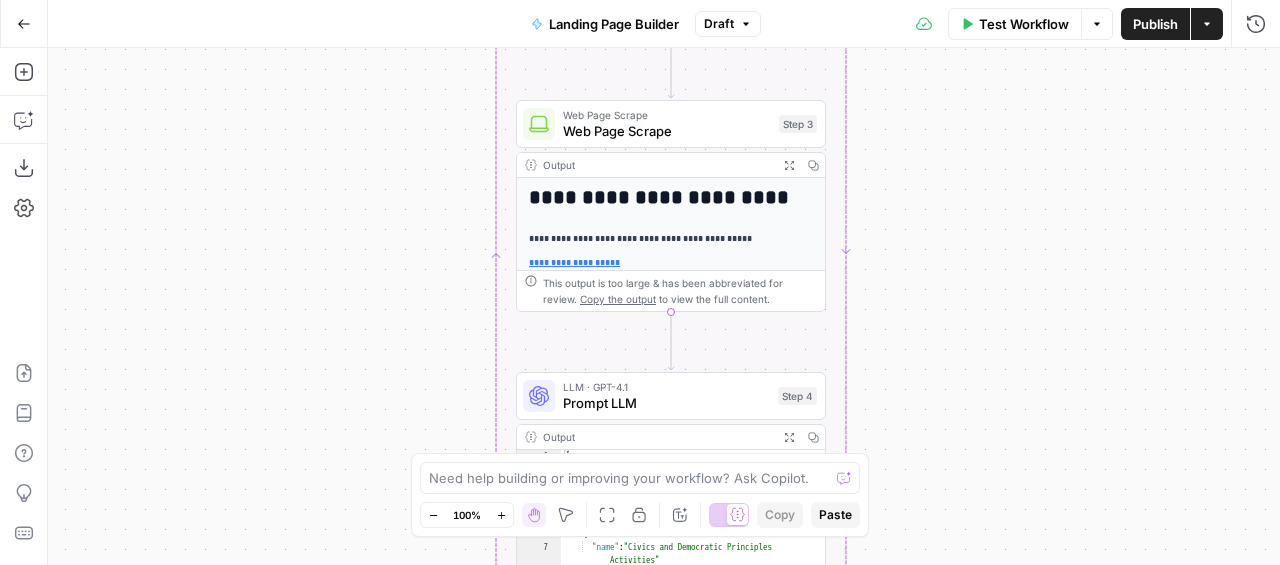 click on "Workflow Set Inputs Inputs LLM · GPT-4.1 Prompt LLM Step 15 Output Expand Output Copy 1 2 {    "customer_profile" :  "# Pre Kindergarden -         Grade 5 Teachers Persona \n\n ## Customer         Overview \n Grades PK-5 teachers (Primary 4        -11 y/o). Focused on foundational         development, reading , math, and classroom         readiness. Looking for fun, engaging, and         culturally relevant resources that align         with educational standards.  \n\n ## Tone of         Voice \n When writing for PK-5 Teachers,         remember to lean more heavily into the         knowledgeable and human attributes to         express quality and connection. \n\n **Be:**         Knowledgeable, Human, Positive,         Supportive \n\n **Tips:** Acknowledge         classroom challenges, highlight quality,         state standards alignment, ease-of-use,         and lesson planning support. \n\n ##         \n \n" at bounding box center [664, 306] 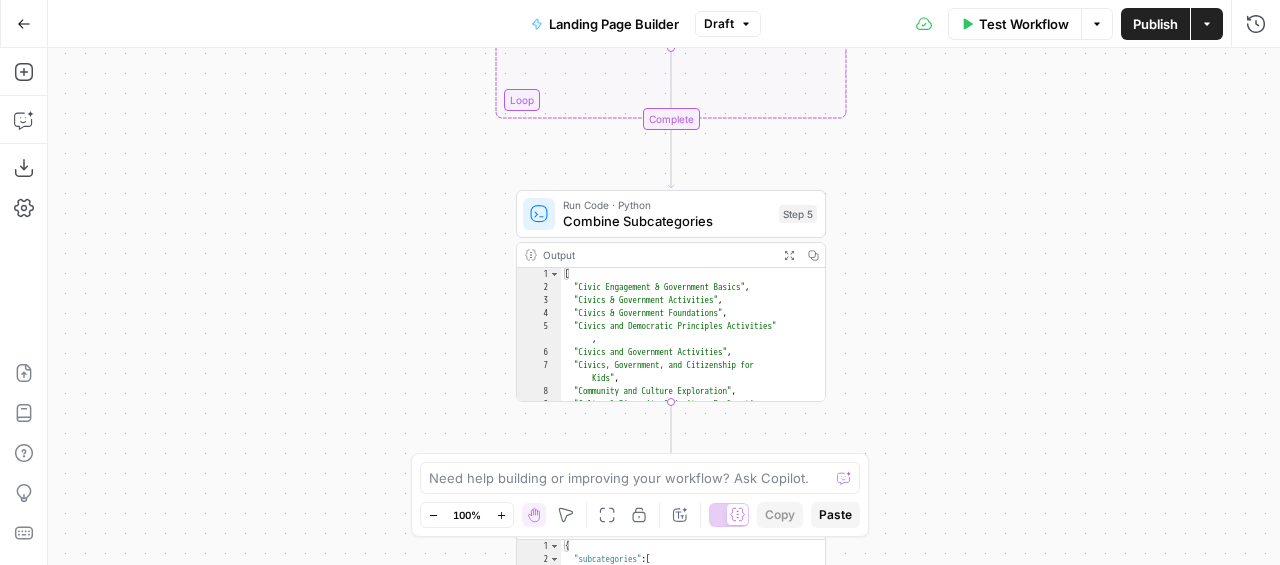 drag, startPoint x: 891, startPoint y: 387, endPoint x: 912, endPoint y: 121, distance: 266.82767 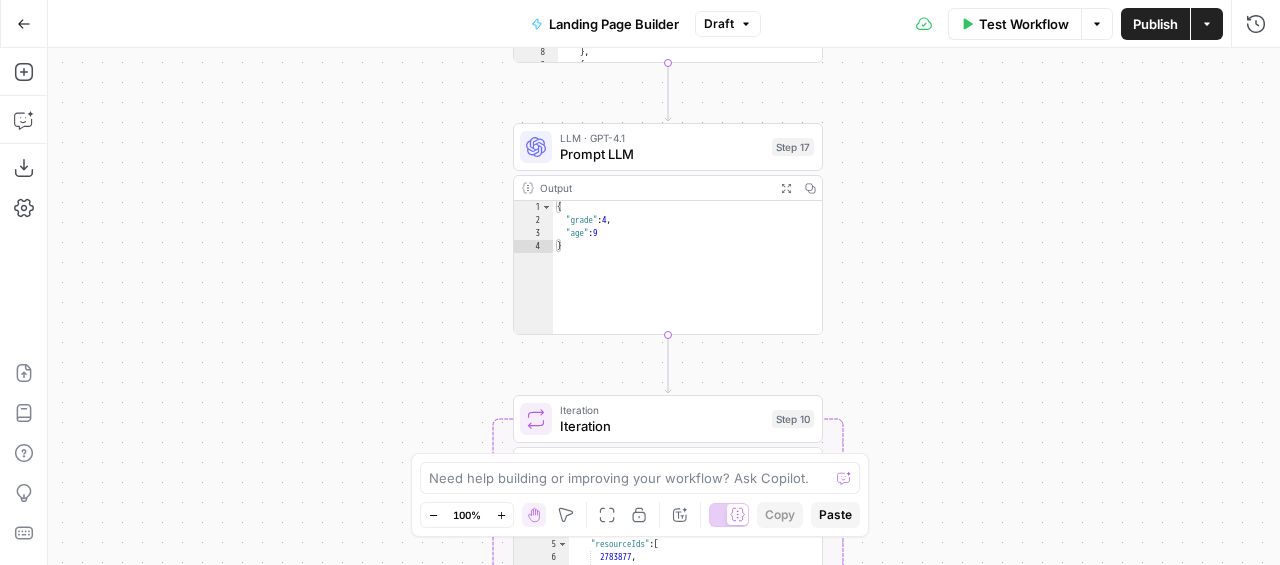 click on "Workflow Set Inputs Inputs LLM · GPT-4.1 Prompt LLM Step 15 Output Expand Output Copy 1 2 {    "customer_profile" :  "# Pre Kindergarden -         Grade 5 Teachers Persona \n\n ## Customer         Overview \n Grades PK-5 teachers (Primary 4        -11 y/o). Focused on foundational         development, reading , math, and classroom         readiness. Looking for fun, engaging, and         culturally relevant resources that align         with educational standards.  \n\n ## Tone of         Voice \n When writing for PK-5 Teachers,         remember to lean more heavily into the         knowledgeable and human attributes to         express quality and connection. \n\n **Be:**         Knowledgeable, Human, Positive,         Supportive \n\n **Tips:** Acknowledge         classroom challenges, highlight quality,         state standards alignment, ease-of-use,         and lesson planning support. \n\n ##         \n \n" at bounding box center [664, 306] 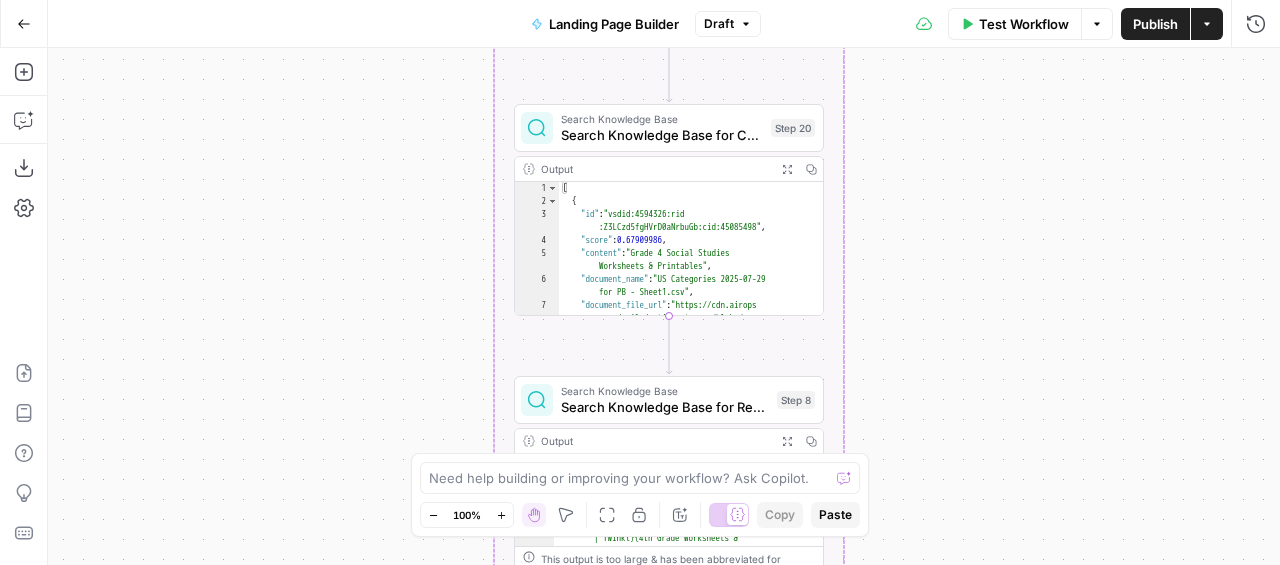 click on "Workflow Set Inputs Inputs LLM · GPT-4.1 Prompt LLM Step 15 Output Expand Output Copy 1 2 {    "customer_profile" :  "# Pre Kindergarden -         Grade 5 Teachers Persona \n\n ## Customer         Overview \n Grades PK-5 teachers (Primary 4        -11 y/o). Focused on foundational         development, reading , math, and classroom         readiness. Looking for fun, engaging, and         culturally relevant resources that align         with educational standards.  \n\n ## Tone of         Voice \n When writing for PK-5 Teachers,         remember to lean more heavily into the         knowledgeable and human attributes to         express quality and connection. \n\n **Be:**         Knowledgeable, Human, Positive,         Supportive \n\n **Tips:** Acknowledge         classroom challenges, highlight quality,         state standards alignment, ease-of-use,         and lesson planning support. \n\n ##         \n \n" at bounding box center [664, 306] 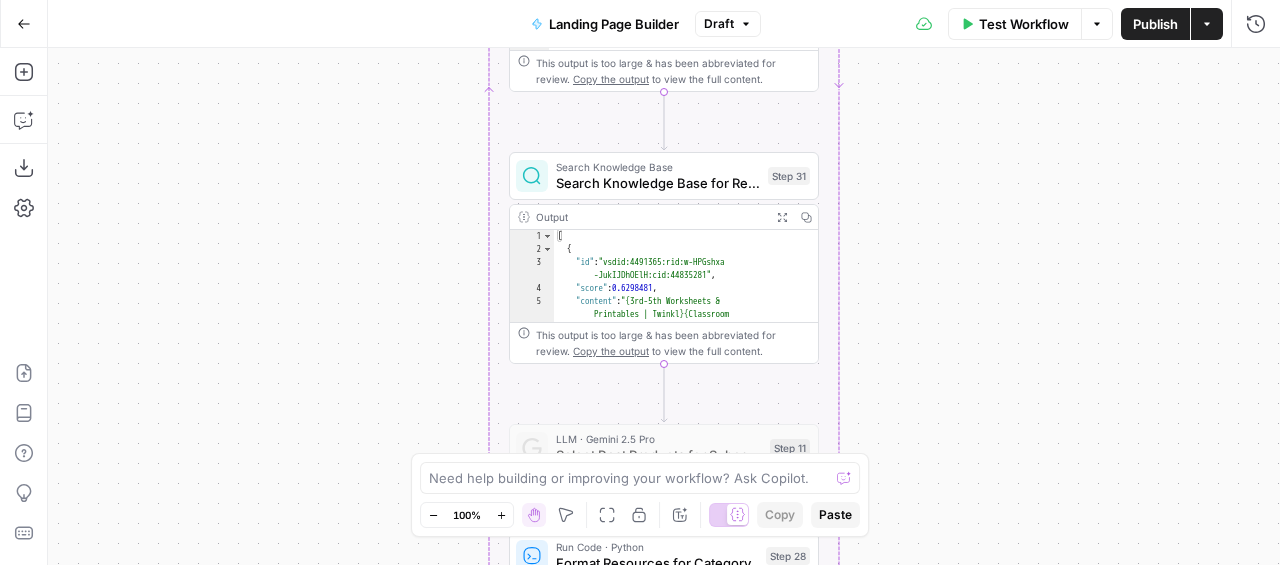 drag, startPoint x: 922, startPoint y: 342, endPoint x: 917, endPoint y: 161, distance: 181.06905 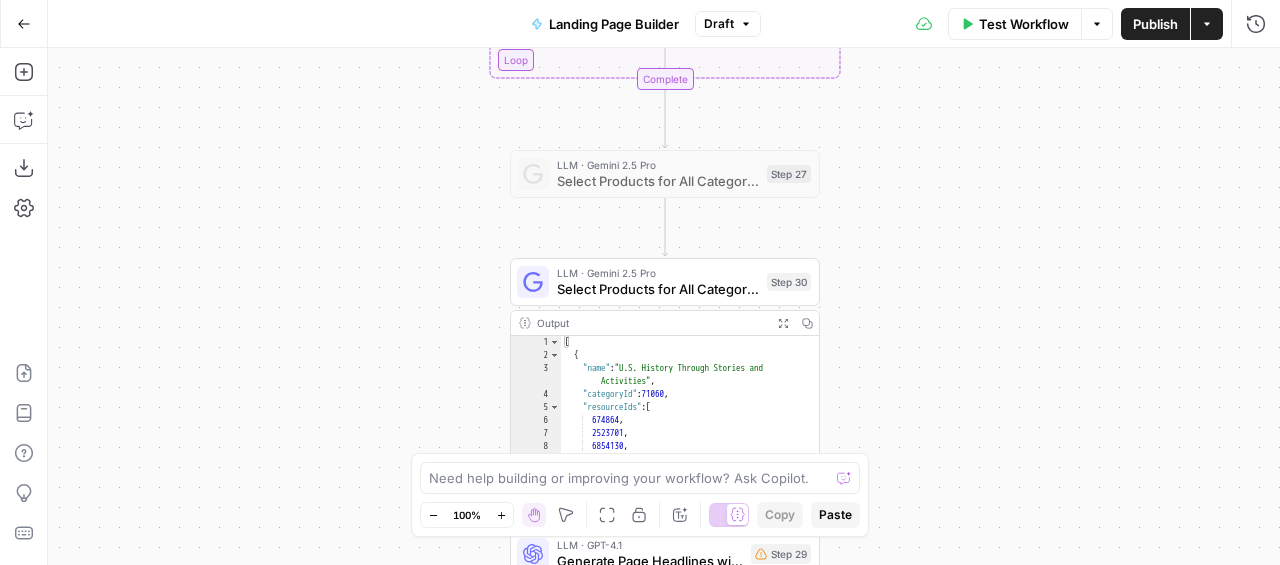 click on "Workflow Set Inputs Inputs LLM · GPT-4.1 Prompt LLM Step 15 Output Expand Output Copy 1 2 {    "customer_profile" :  "# Pre Kindergarden -         Grade 5 Teachers Persona \n\n ## Customer         Overview \n Grades PK-5 teachers (Primary 4        -11 y/o). Focused on foundational         development, reading , math, and classroom         readiness. Looking for fun, engaging, and         culturally relevant resources that align         with educational standards.  \n\n ## Tone of         Voice \n When writing for PK-5 Teachers,         remember to lean more heavily into the         knowledgeable and human attributes to         express quality and connection. \n\n **Be:**         Knowledgeable, Human, Positive,         Supportive \n\n **Tips:** Acknowledge         classroom challenges, highlight quality,         state standards alignment, ease-of-use,         and lesson planning support. \n\n ##         \n \n" at bounding box center [664, 306] 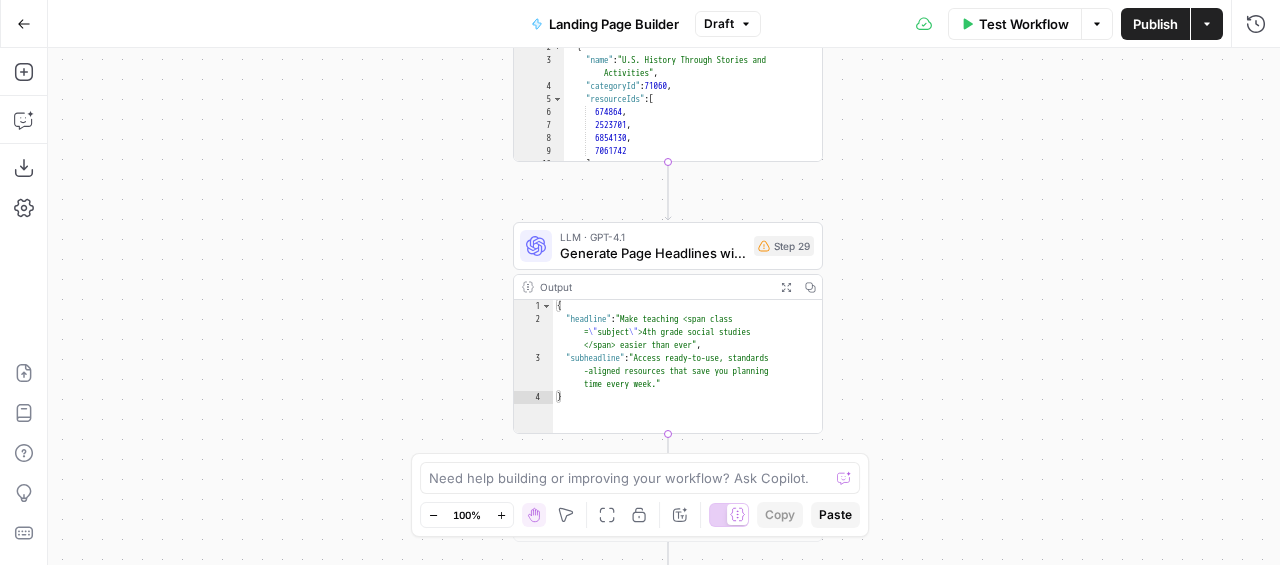 drag, startPoint x: 917, startPoint y: 168, endPoint x: 917, endPoint y: 156, distance: 12 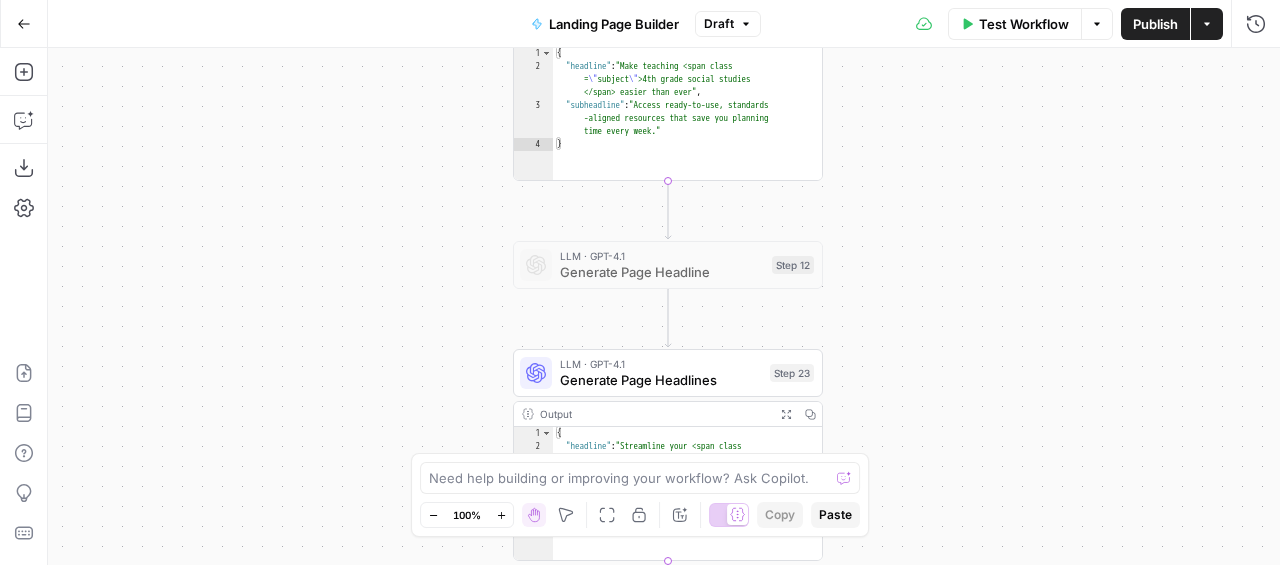 click on "remember to lean more heavily into the knowledgeable and human attributes to express quality and connection. \n\n **Be:**         Knowledgeable, Human, Positive,         Supportive \n\n        ##" at bounding box center (640, 282) 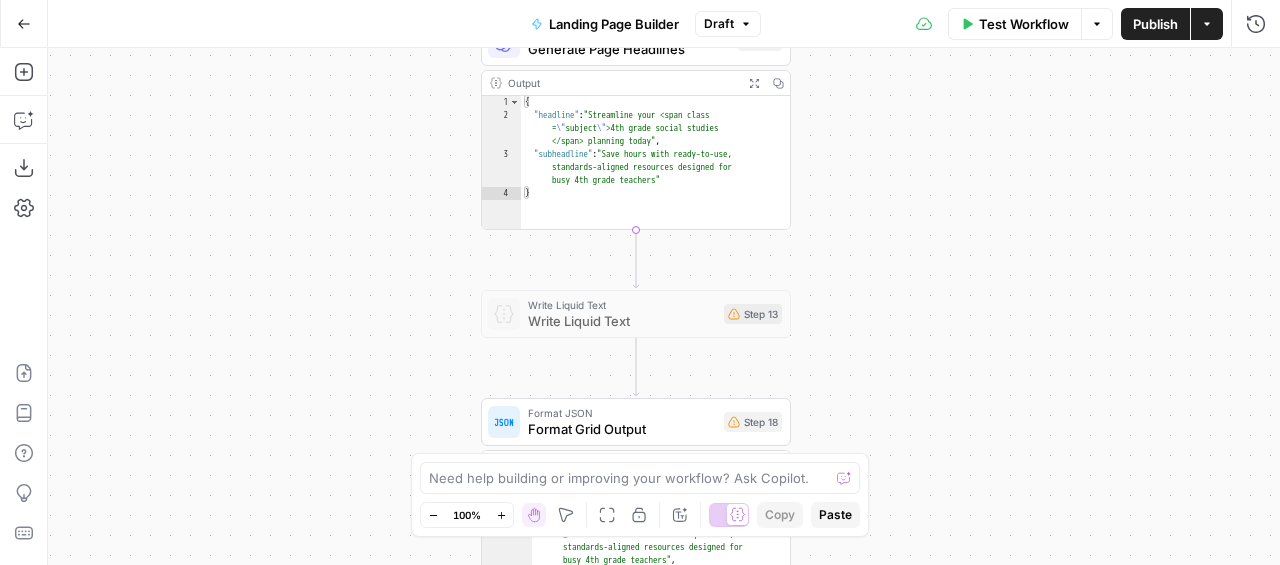 click on "Workflow Set Inputs Inputs LLM · GPT-4.1 Prompt LLM Step 15 Output Expand Output Copy 1 2 {    "customer_profile" :  "# Pre Kindergarden -         Grade 5 Teachers Persona \n\n ## Customer         Overview \n Grades PK-5 teachers (Primary 4        -11 y/o). Focused on foundational         development, reading , math, and classroom         readiness. Looking for fun, engaging, and         culturally relevant resources that align         with educational standards.  \n\n ## Tone of         Voice \n When writing for PK-5 Teachers,         remember to lean more heavily into the         knowledgeable and human attributes to         express quality and connection. \n\n **Be:**         Knowledgeable, Human, Positive,         Supportive \n\n **Tips:** Acknowledge         classroom challenges, highlight quality,         state standards alignment, ease-of-use,         and lesson planning support. \n\n ##         \n \n" at bounding box center [664, 306] 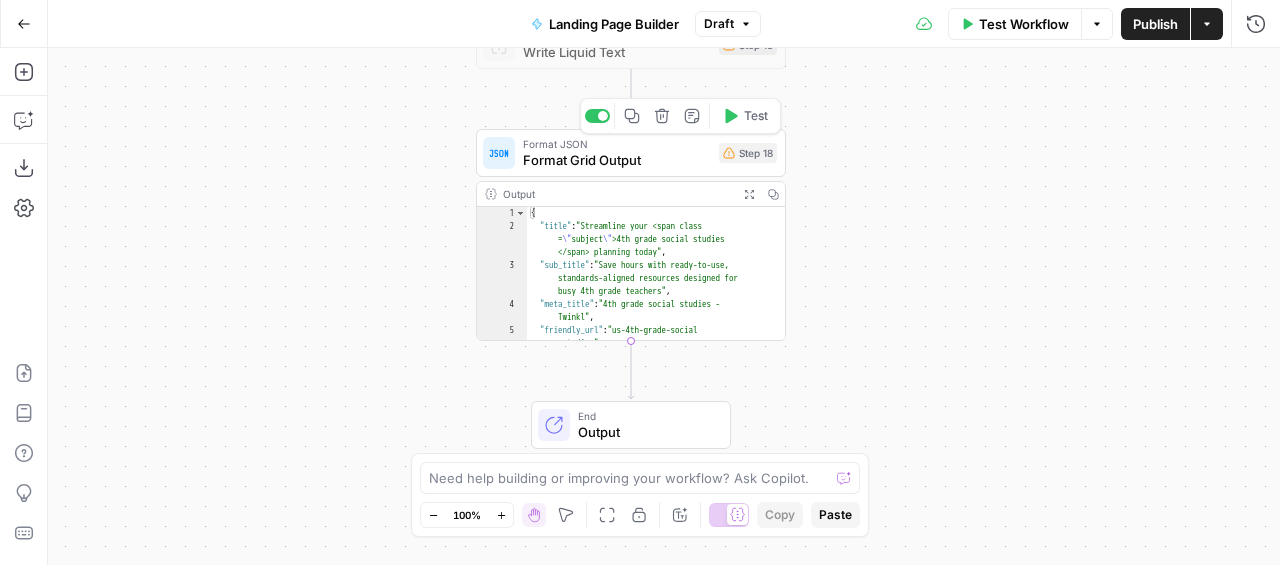 click on "Format Grid Output" at bounding box center (617, 160) 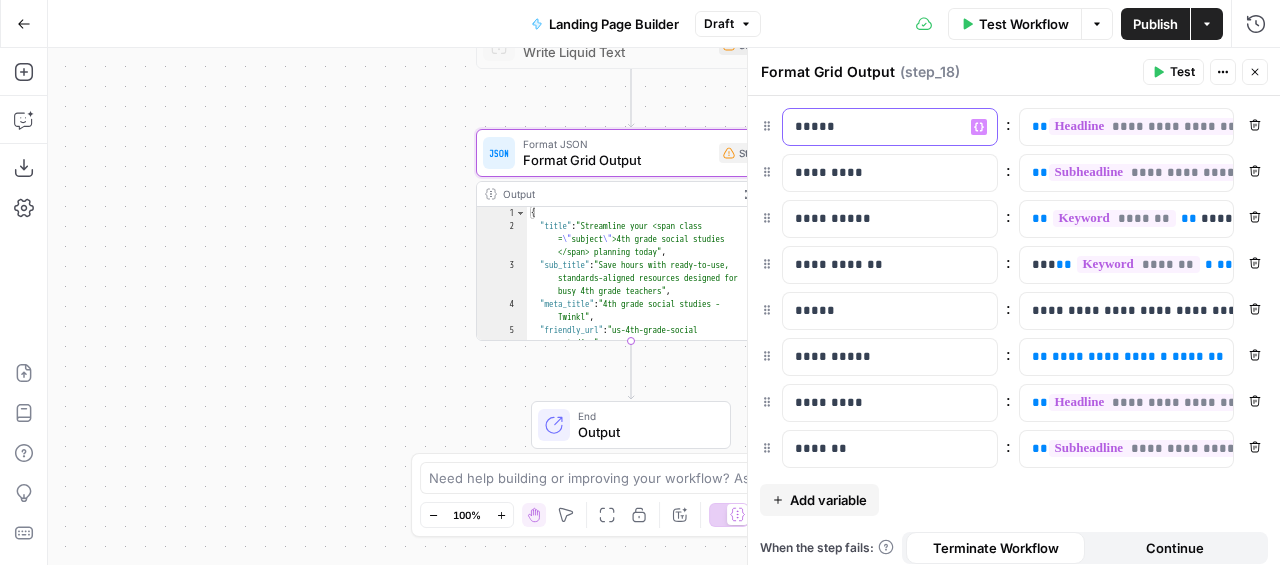 click on "*****" at bounding box center [874, 127] 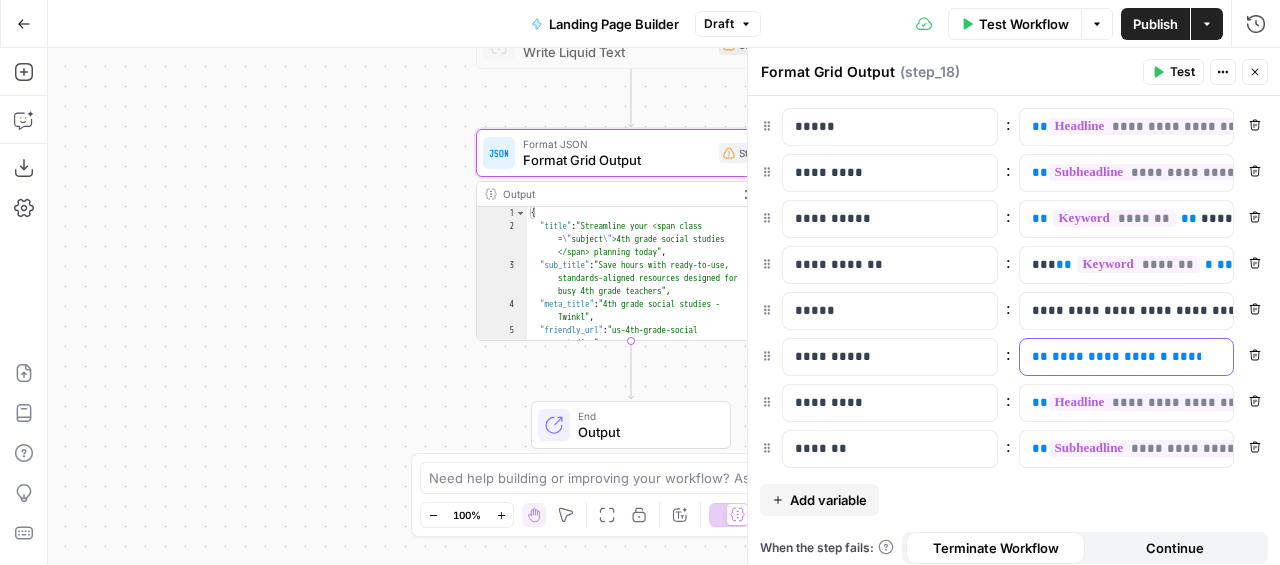 click on "**********" at bounding box center [1127, 357] 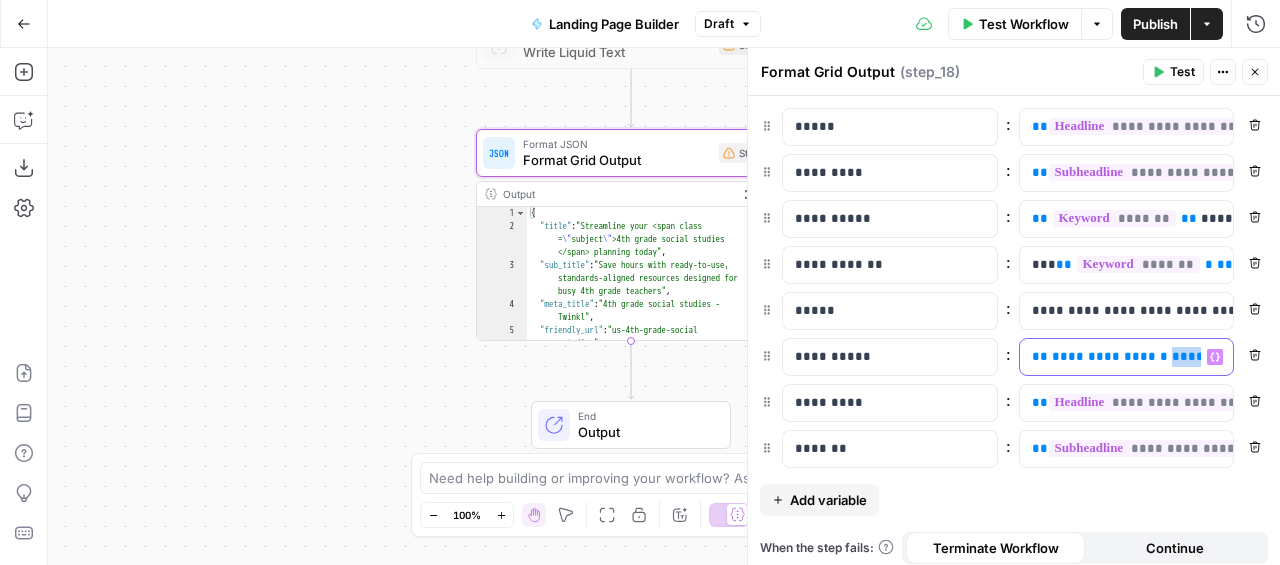 click on "**********" at bounding box center [1111, 357] 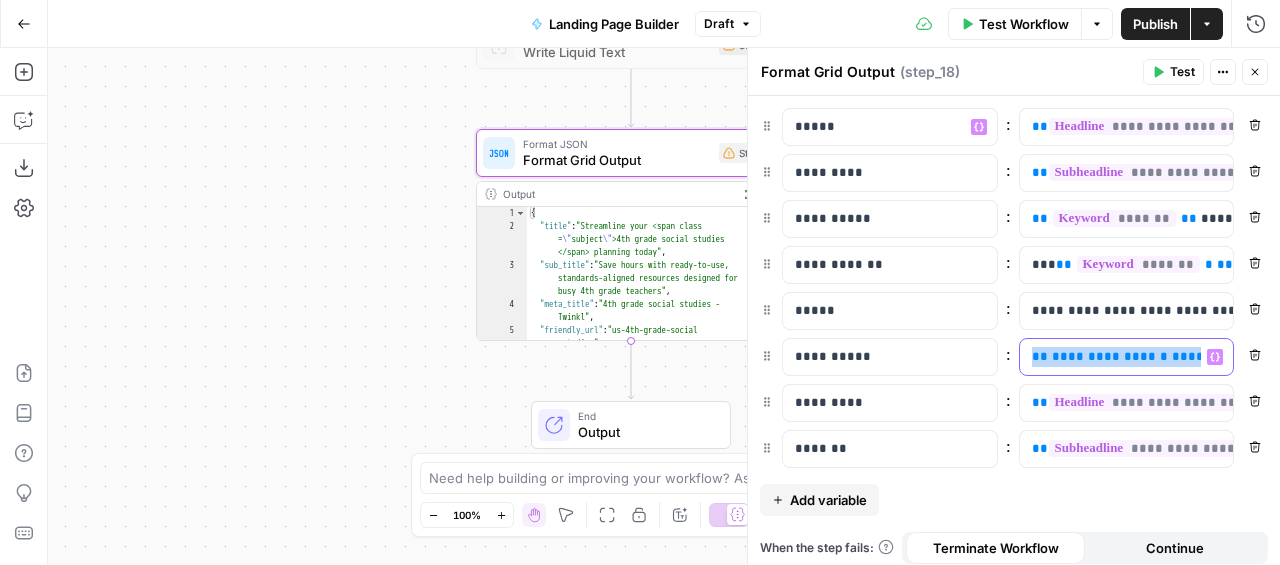 click on "**********" at bounding box center [1111, 357] 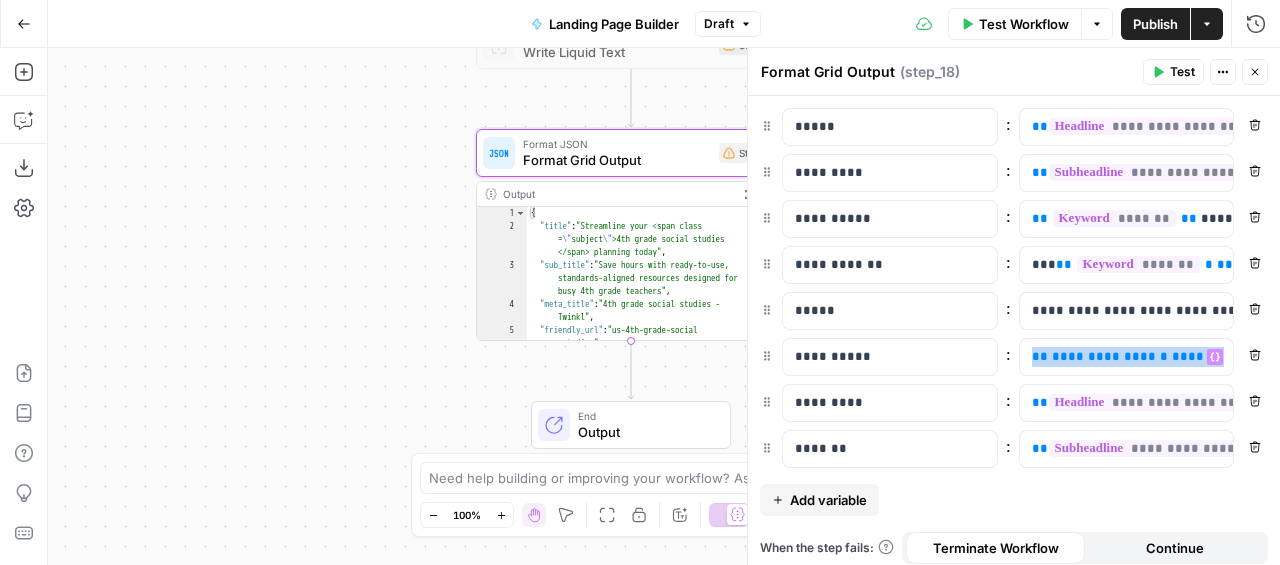 click on "**********" at bounding box center (1127, 357) 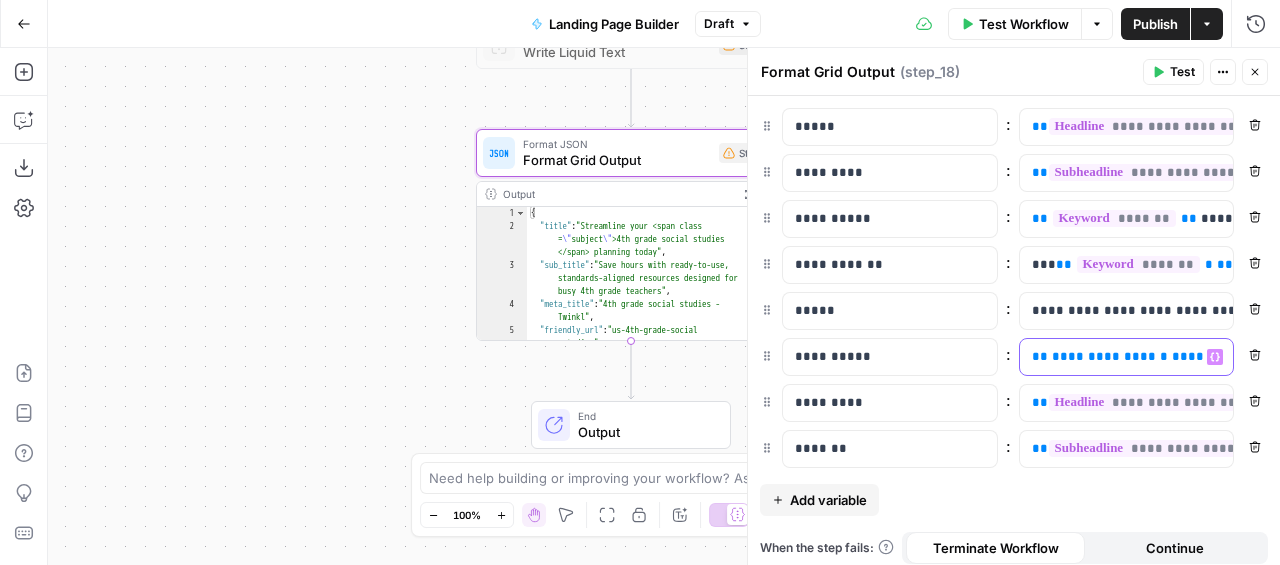 click 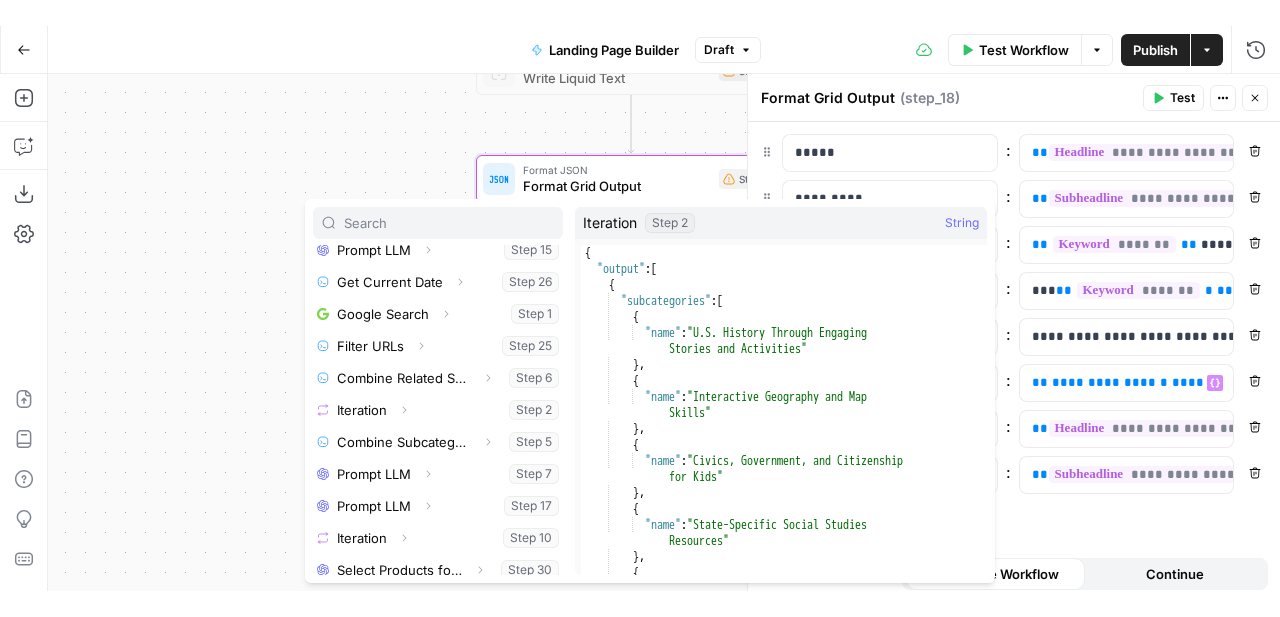 scroll, scrollTop: 278, scrollLeft: 0, axis: vertical 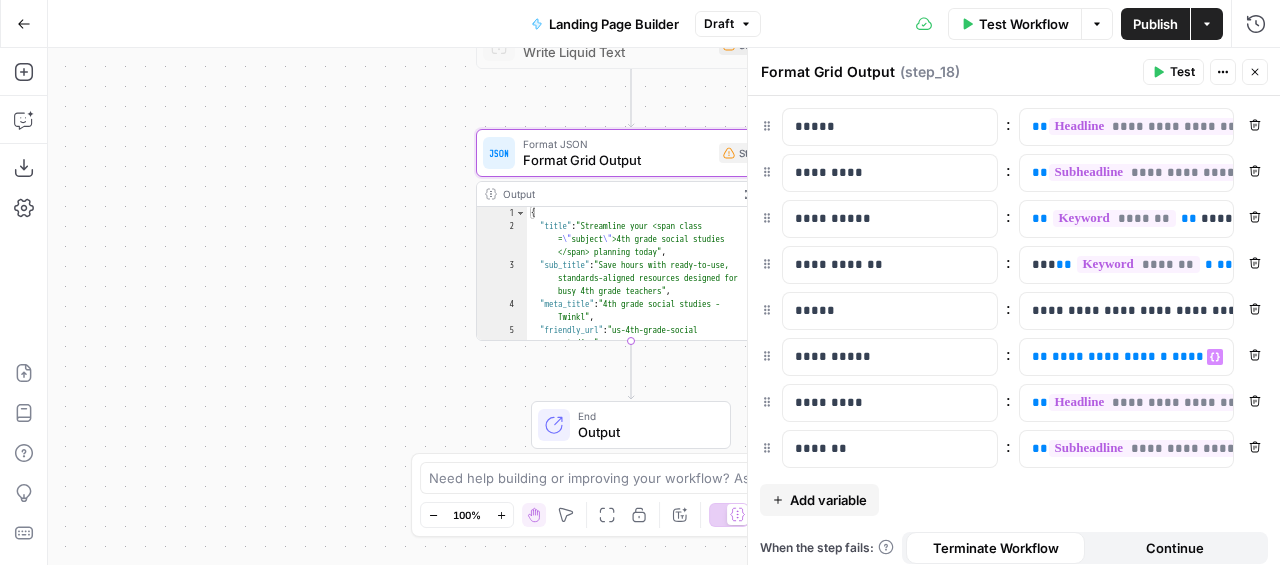 click on "Workflow Set Inputs Inputs LLM · GPT-4.1 Prompt LLM Step 15 Output Expand Output Copy 1 2 {    "customer_profile" :  "# Pre Kindergarden -         Grade 5 Teachers Persona \n\n ## Customer         Overview \n Grades PK-5 teachers (Primary 4        -11 y/o). Focused on foundational         development, reading , math, and classroom         readiness. Looking for fun, engaging, and         culturally relevant resources that align         with educational standards.  \n\n ## Tone of         Voice \n When writing for PK-5 Teachers,         remember to lean more heavily into the         knowledgeable and human attributes to         express quality and connection. \n\n **Be:**         Knowledgeable, Human, Positive,         Supportive \n\n **Tips:** Acknowledge         classroom challenges, highlight quality,         state standards alignment, ease-of-use,         and lesson planning support. \n\n ##         \n \n" at bounding box center [664, 306] 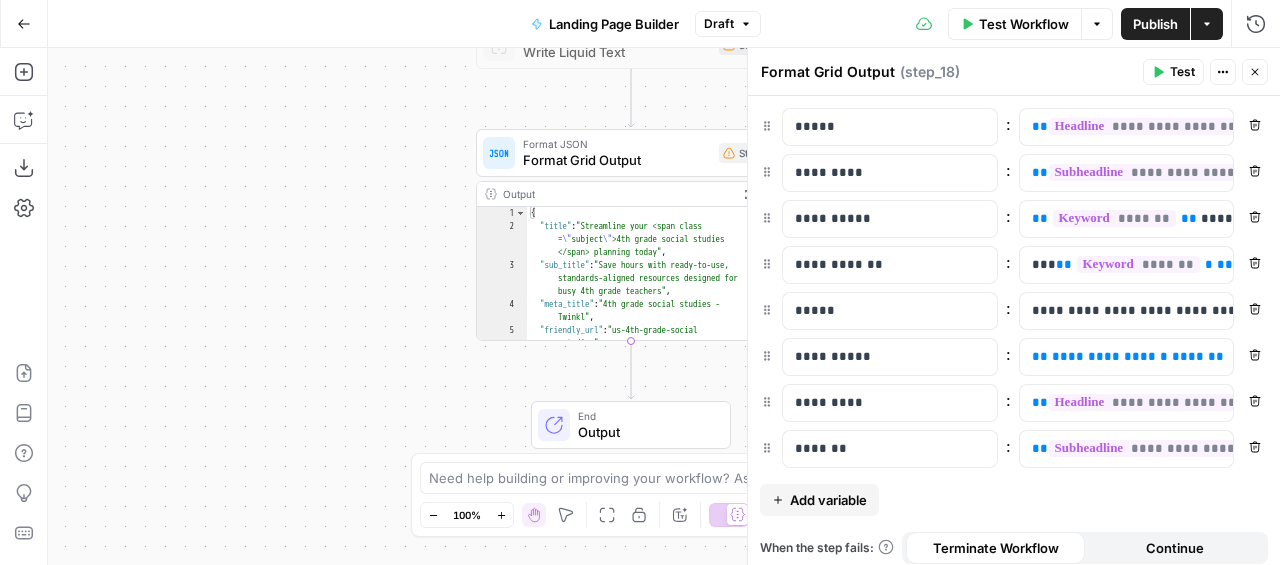 click 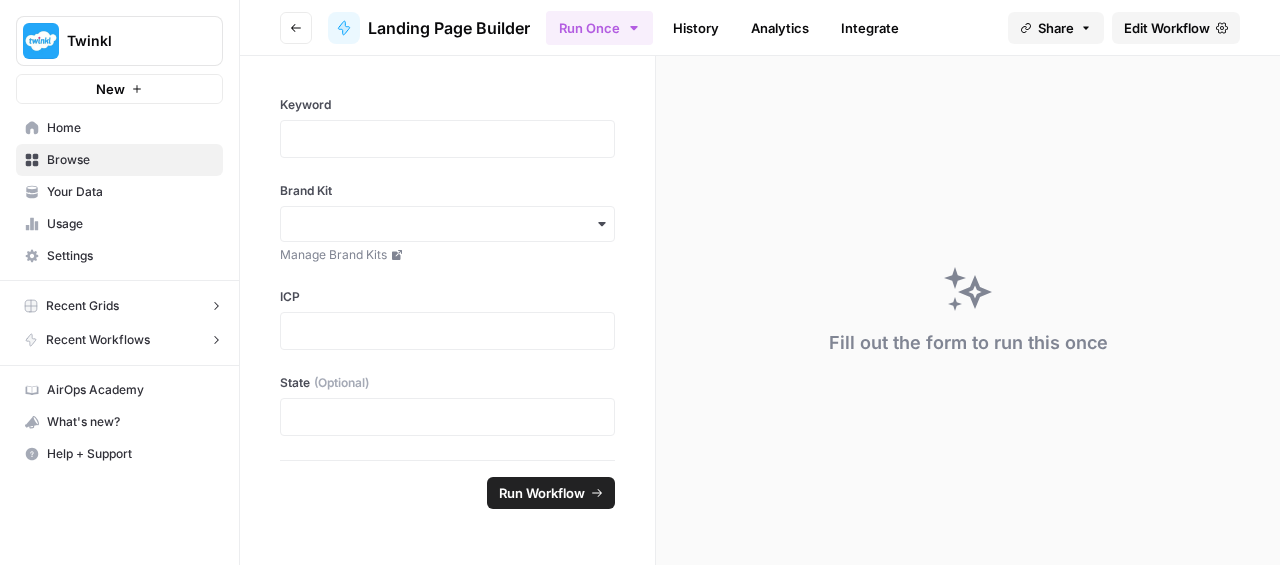 click on "Recent Grids" at bounding box center (82, 306) 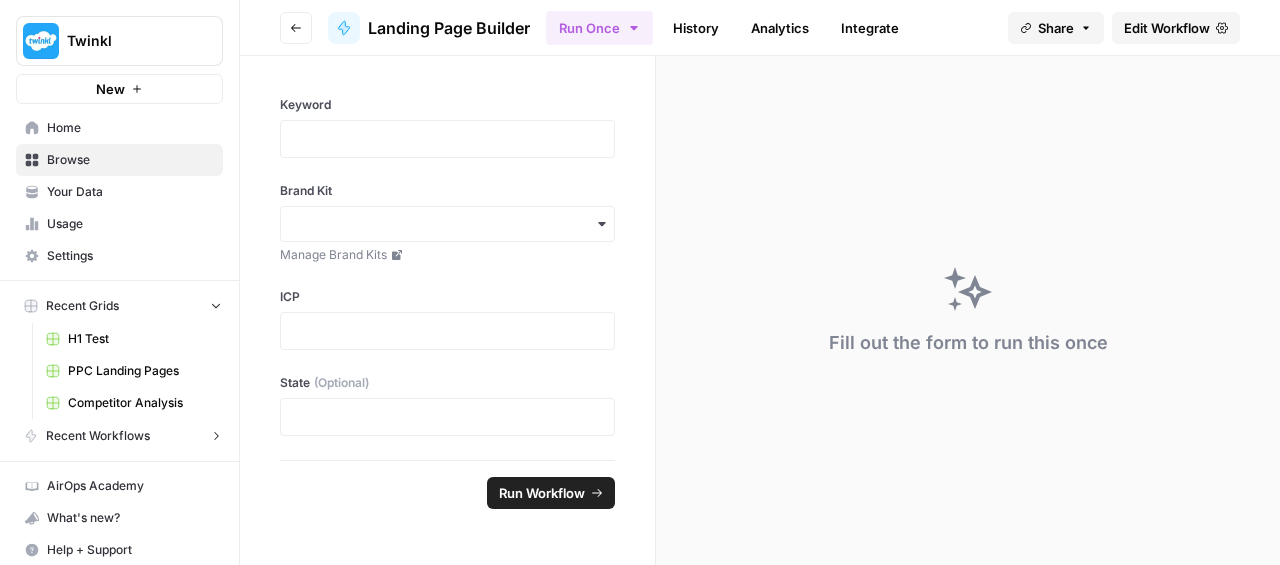 click on "PPC Landing Pages" at bounding box center (141, 371) 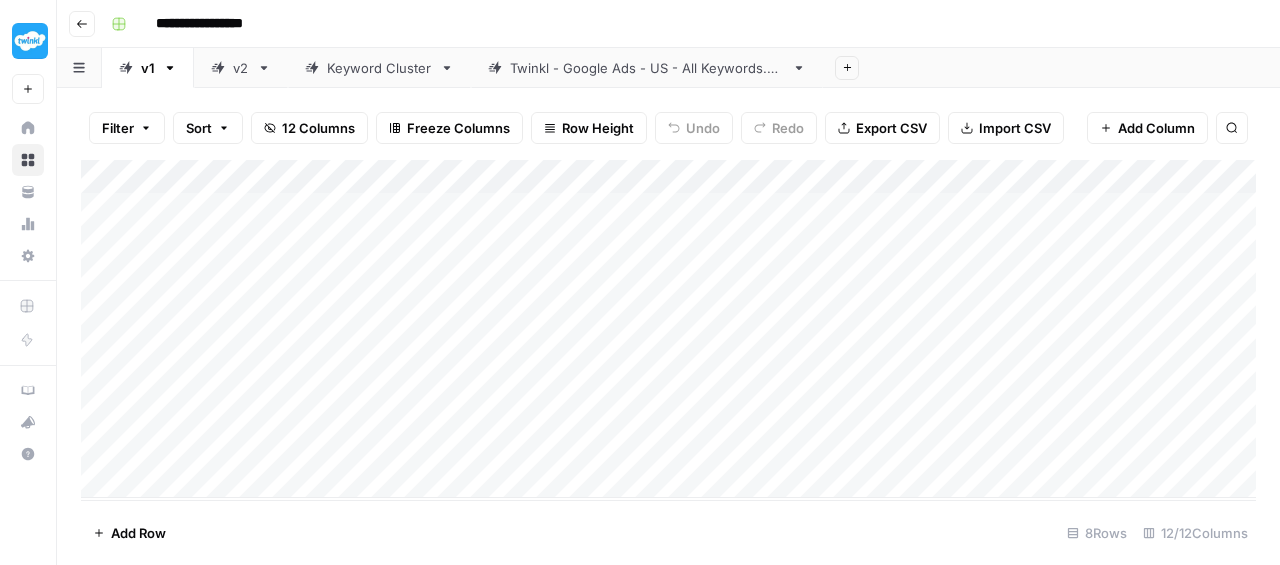 click on "Add Column" at bounding box center (668, 329) 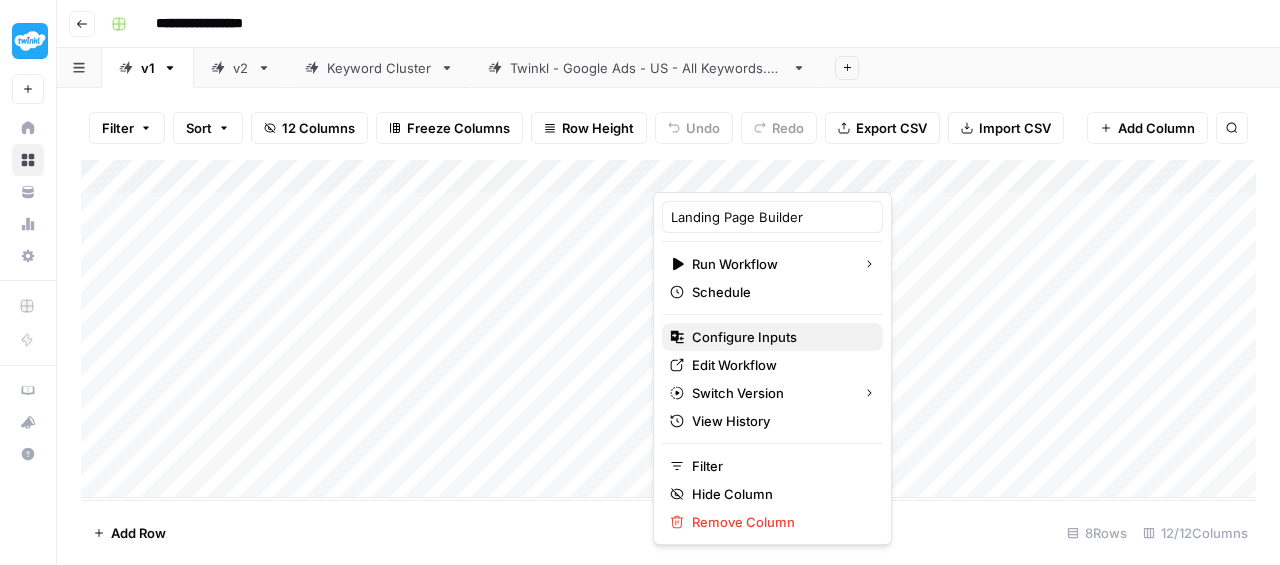 click on "Configure Inputs" at bounding box center (779, 337) 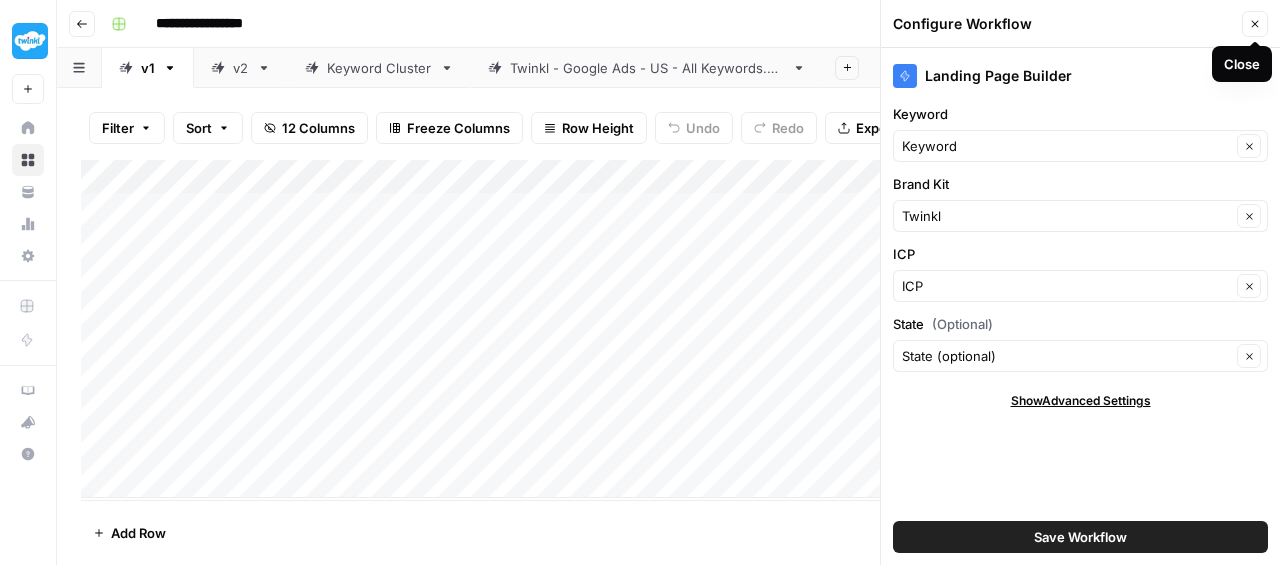 click 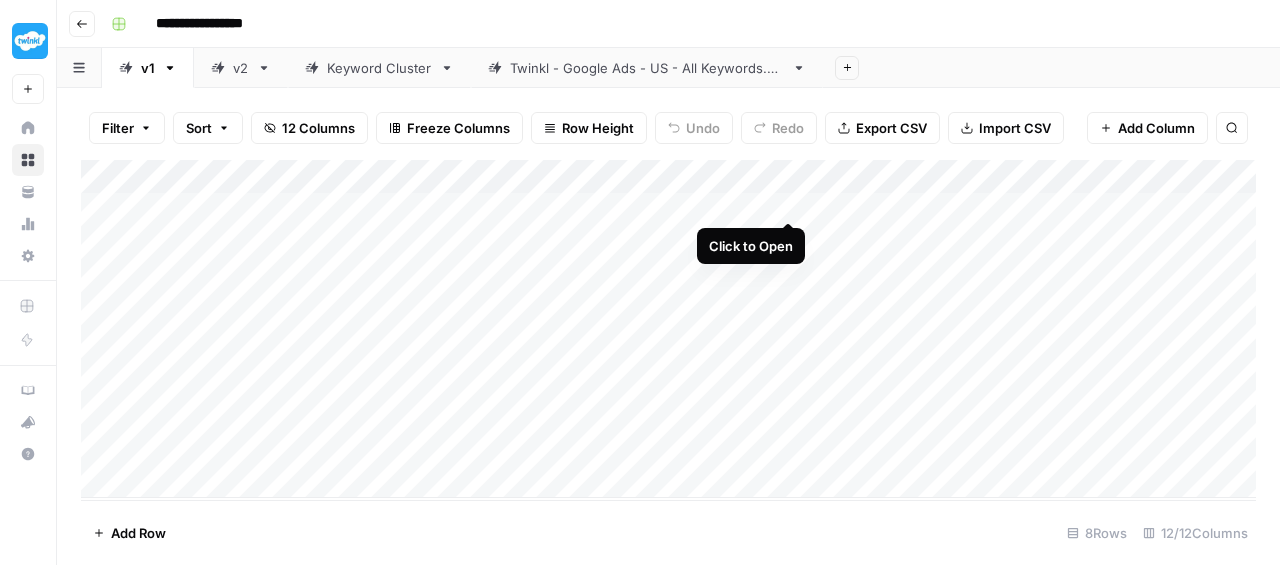 click on "Add Column" at bounding box center [668, 329] 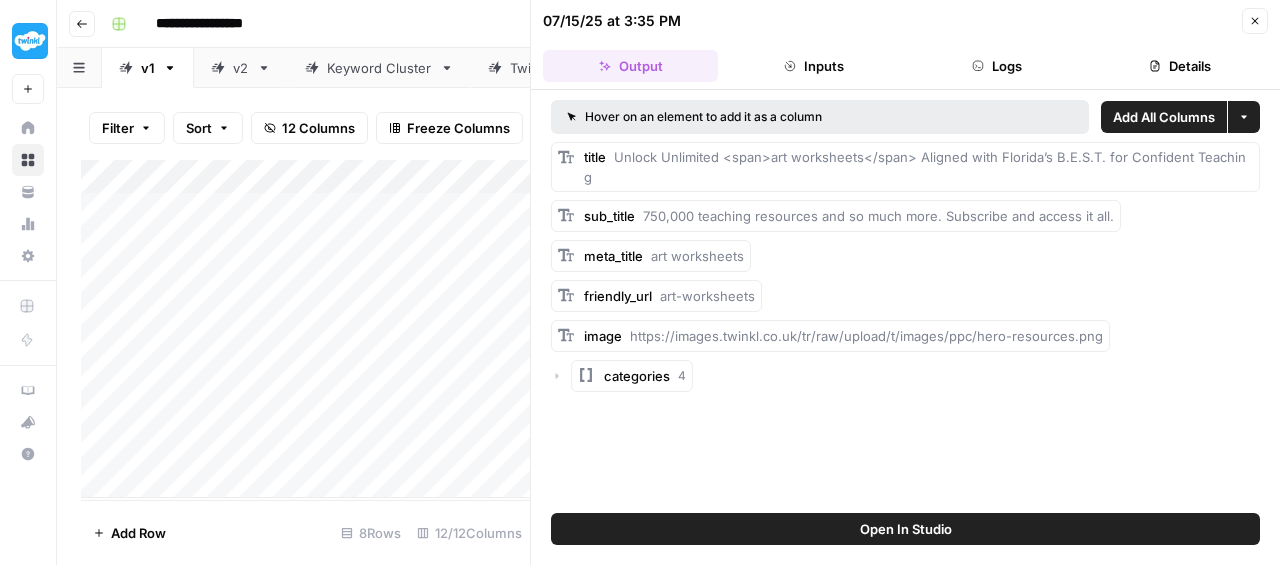 click 